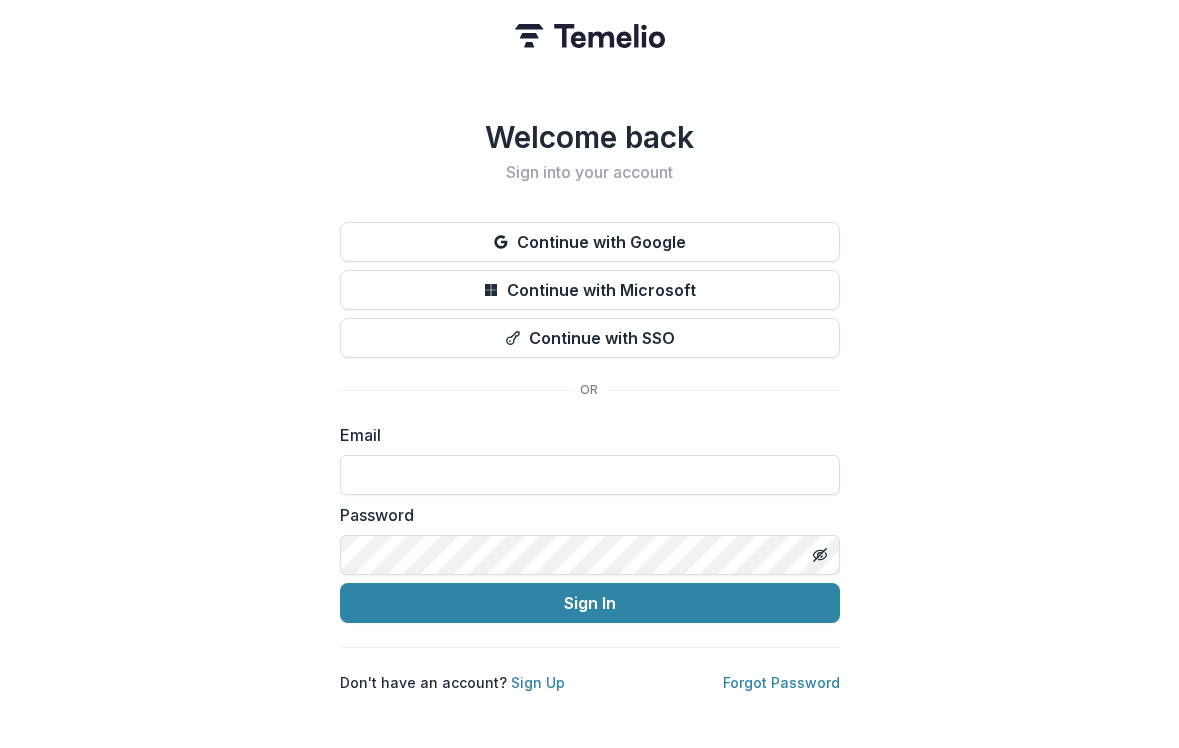 scroll, scrollTop: 0, scrollLeft: 0, axis: both 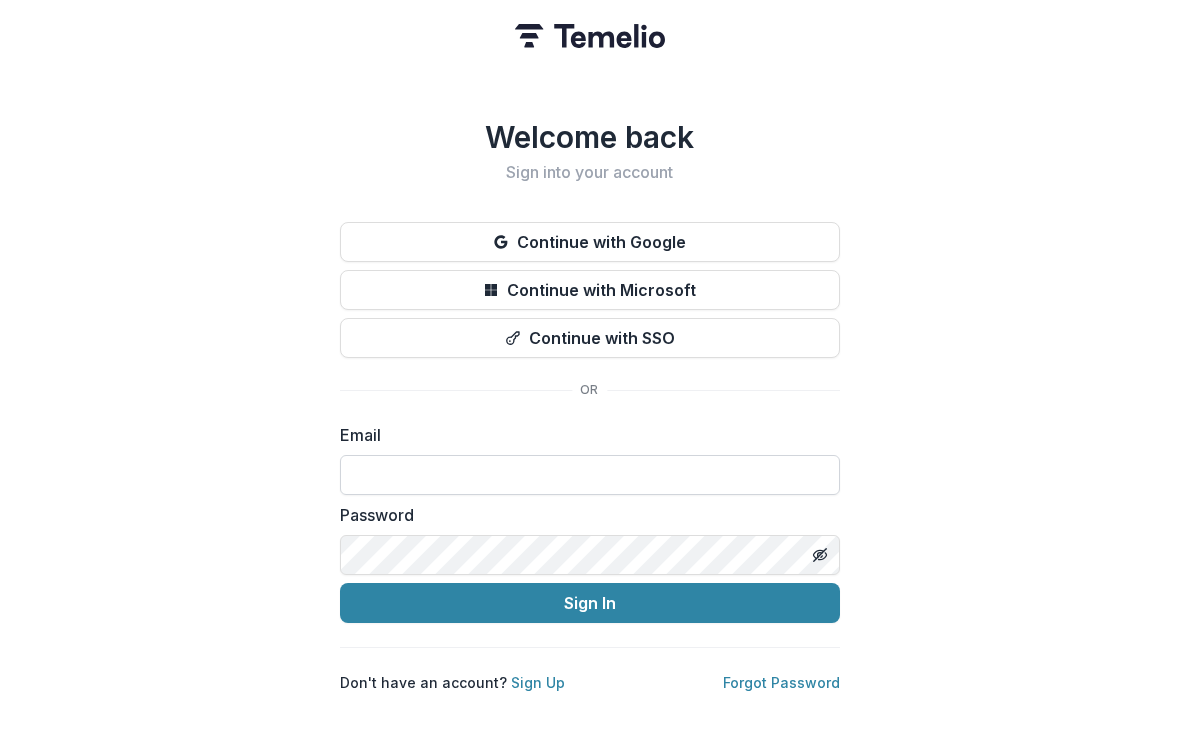 type on "**********" 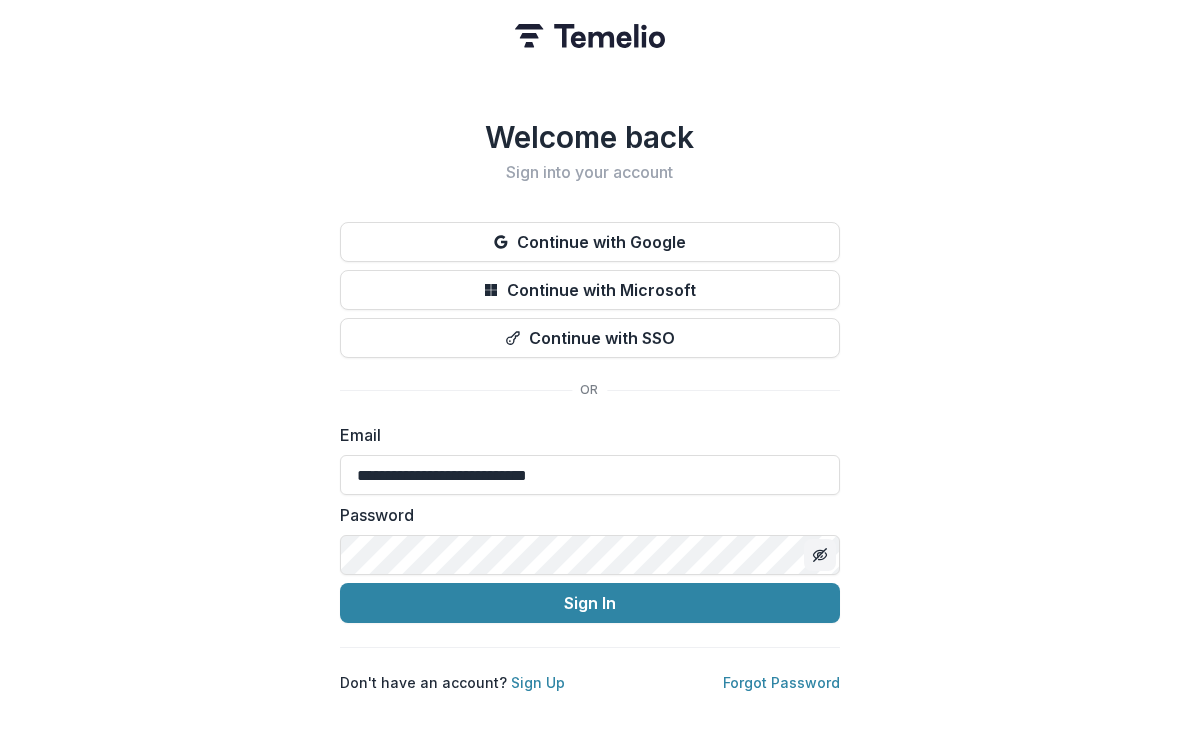 click 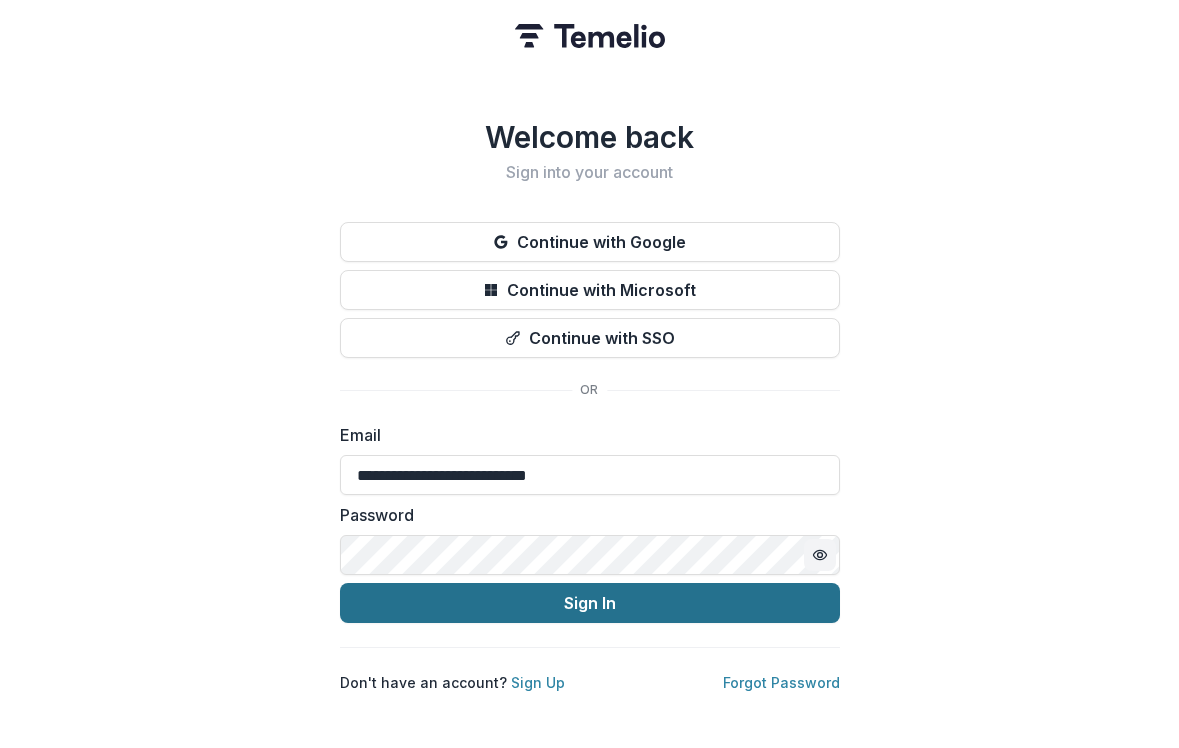 click on "Sign In" at bounding box center (590, 603) 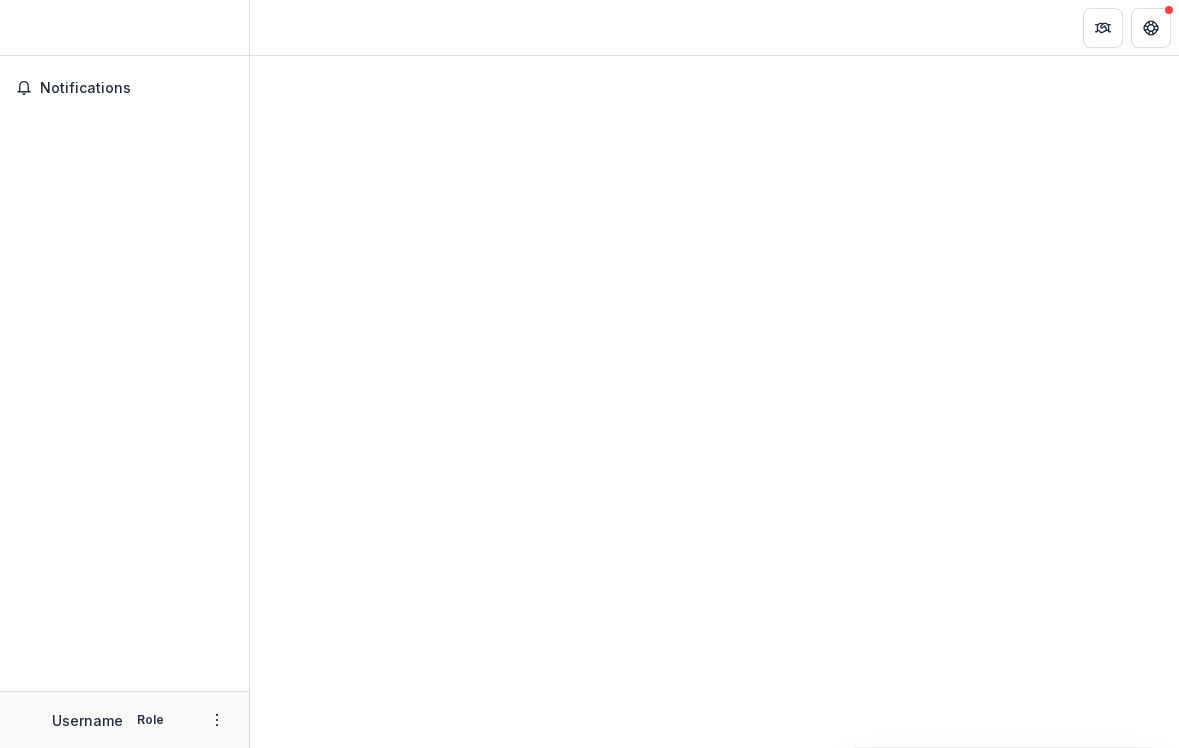 scroll, scrollTop: 0, scrollLeft: 0, axis: both 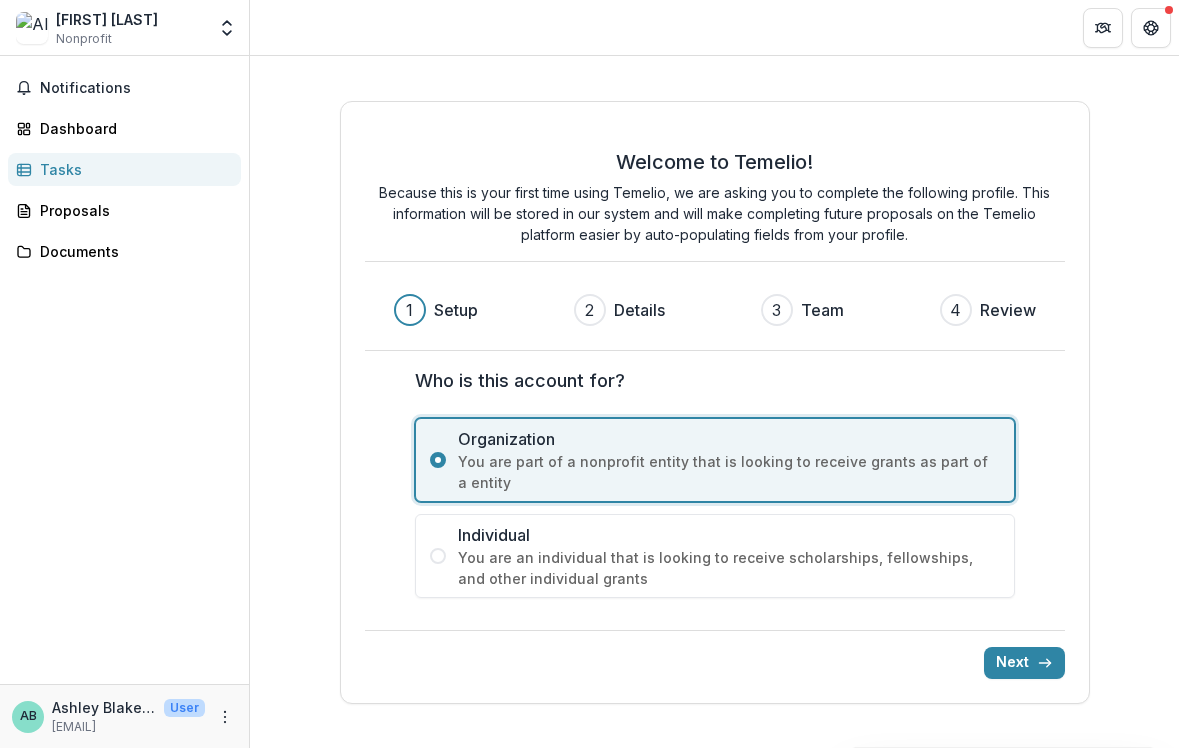 click on "[FIRST] [LAST] Nonprofits Crenshaw Dairy Mart The Crenshaw Dairy Mart (sponsored project of Fractured Atlas) [FIRST] [LAST] [FIRST] [LAST] Team Settings Settings" at bounding box center [125, 27] 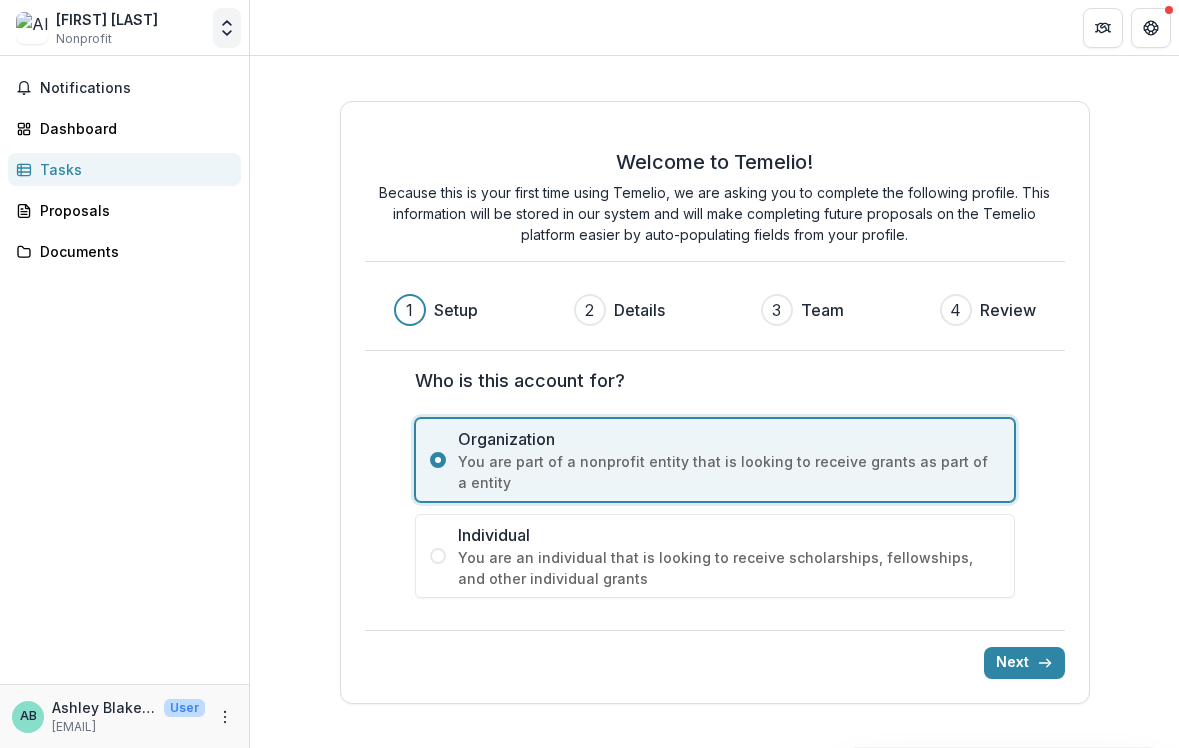 click 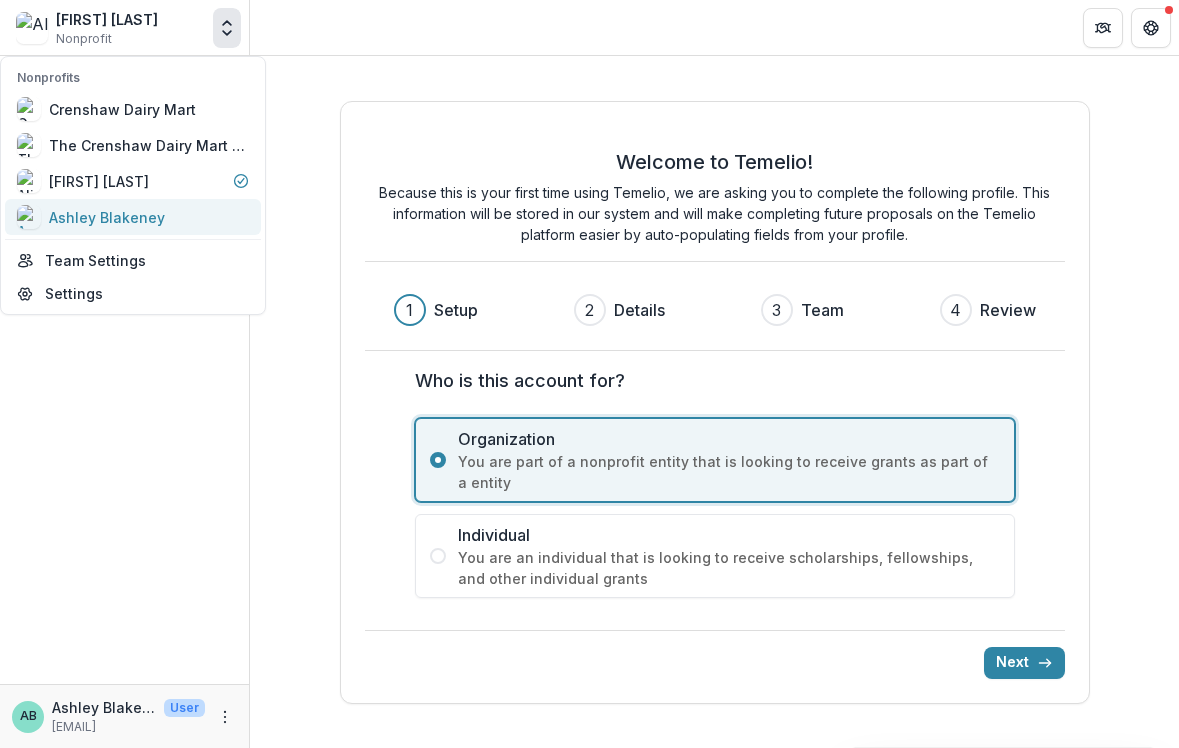 click on "Ashley Blakeney" at bounding box center (107, 217) 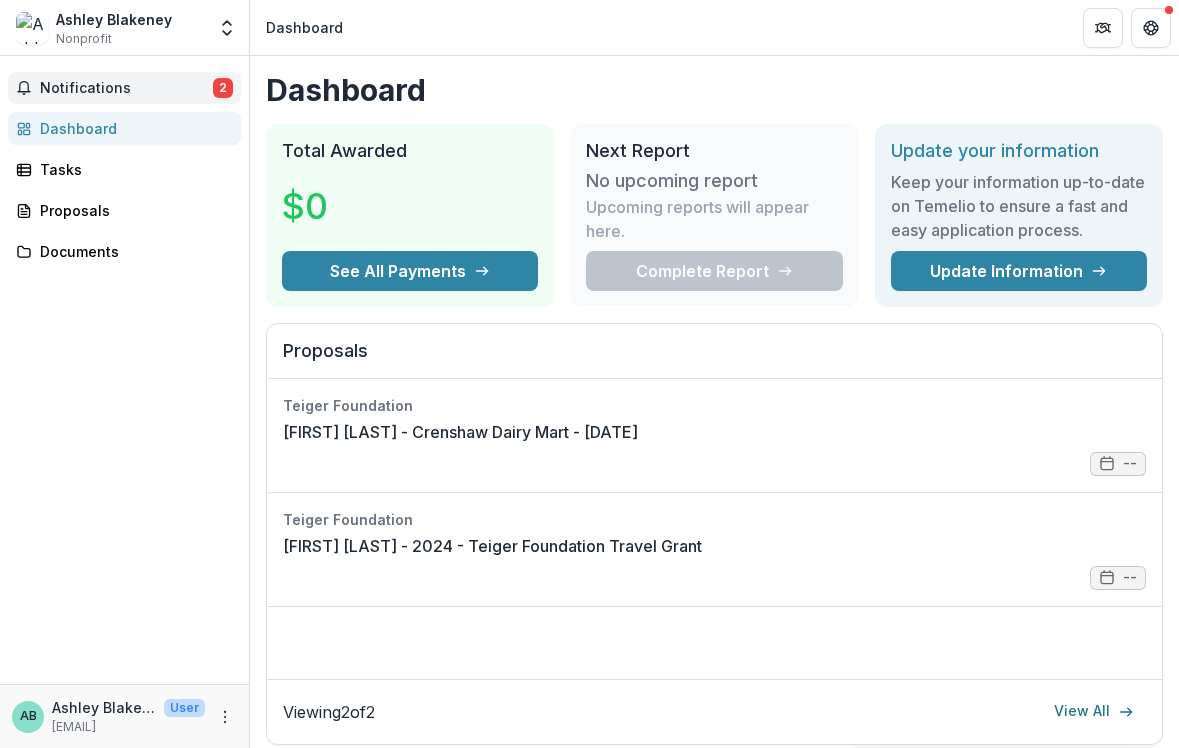 click on "Notifications" at bounding box center (126, 88) 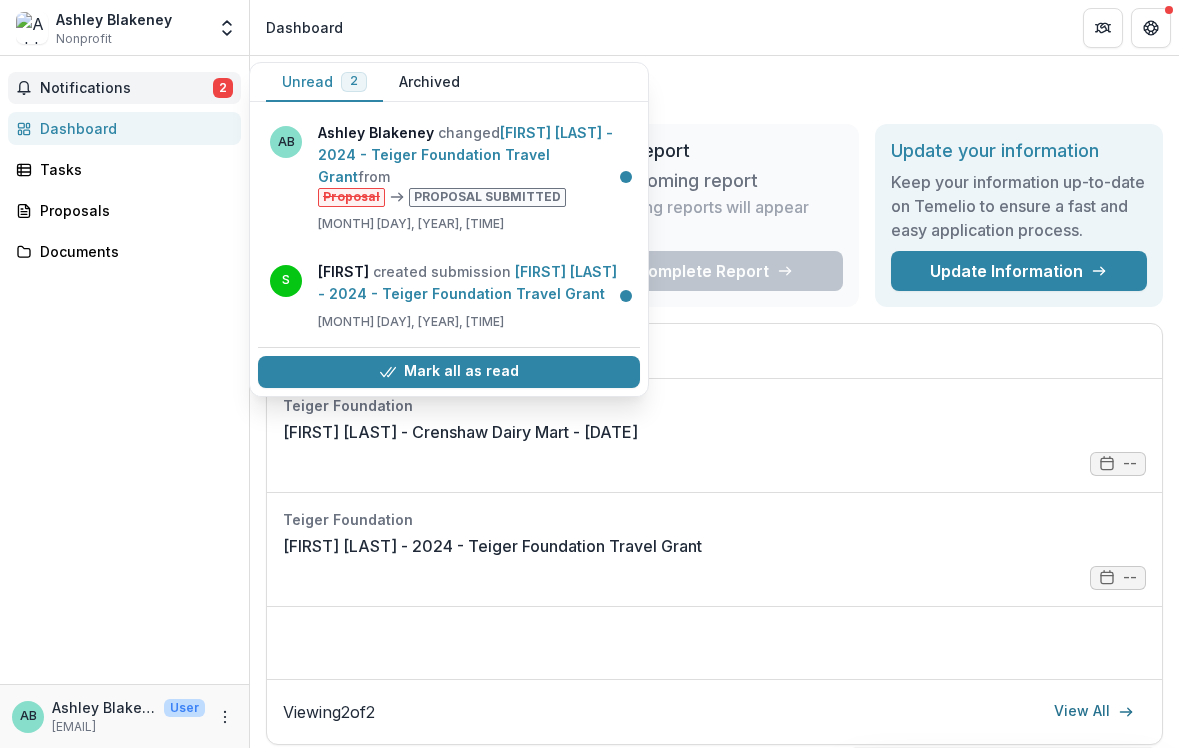 click on "Notifications 2 Unread   2 Archived AB [FIRST] [LAST] changed  [FIRST] [LAST] - 2024 - Teiger Foundation Travel Grant  from   Proposal Proposal Submitted [MONTH] [DAY], [YEAR], [TIME] S [FIRST]  created submission   [FIRST] [LAST] - 2024 - Teiger Foundation Travel Grant [MONTH] [DAY], [YEAR], [TIME] Mark all as read AB [FIRST] [LAST] changed  [FIRST] [LAST] - 2024 - Teiger Foundation Travel Grant  from   Proposal Proposal Submitted [MONTH] [DAY], [YEAR], [TIME] S [FIRST]  created submission   [FIRST] [LAST] - 2024 - Teiger Foundation Travel Grant [MONTH] [DAY], [YEAR], [TIME] Dashboard Tasks Proposals Documents" at bounding box center (124, 370) 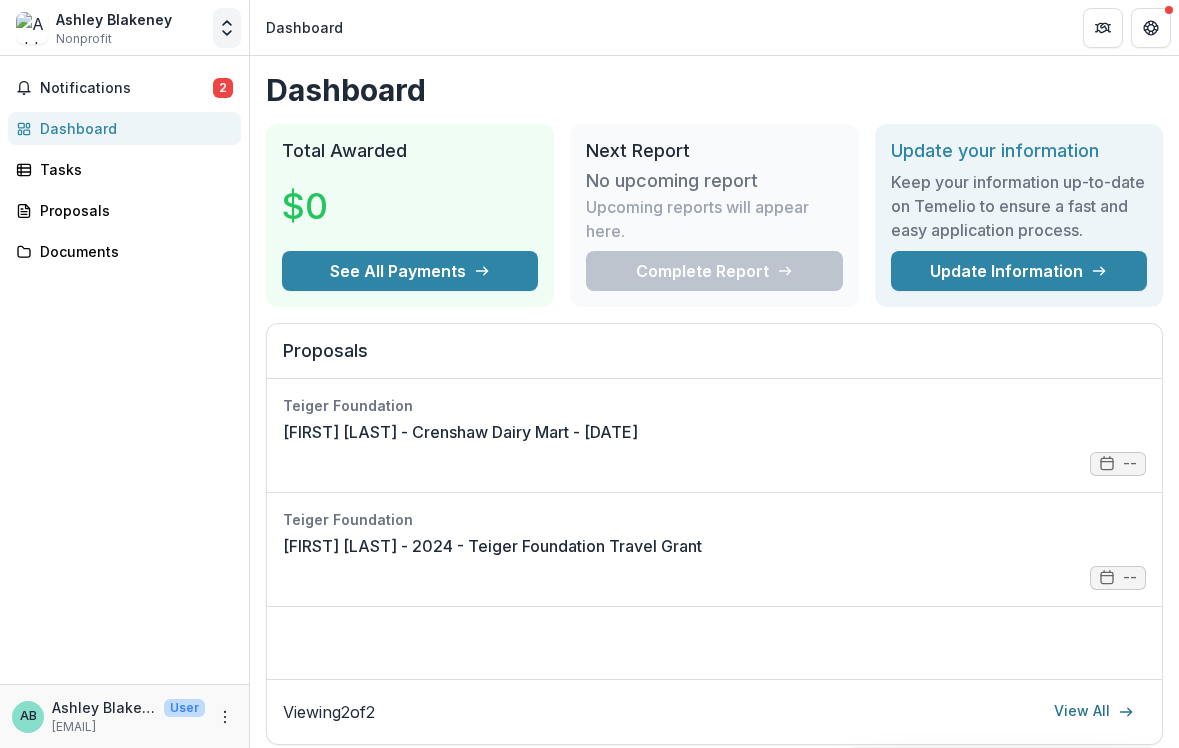 click 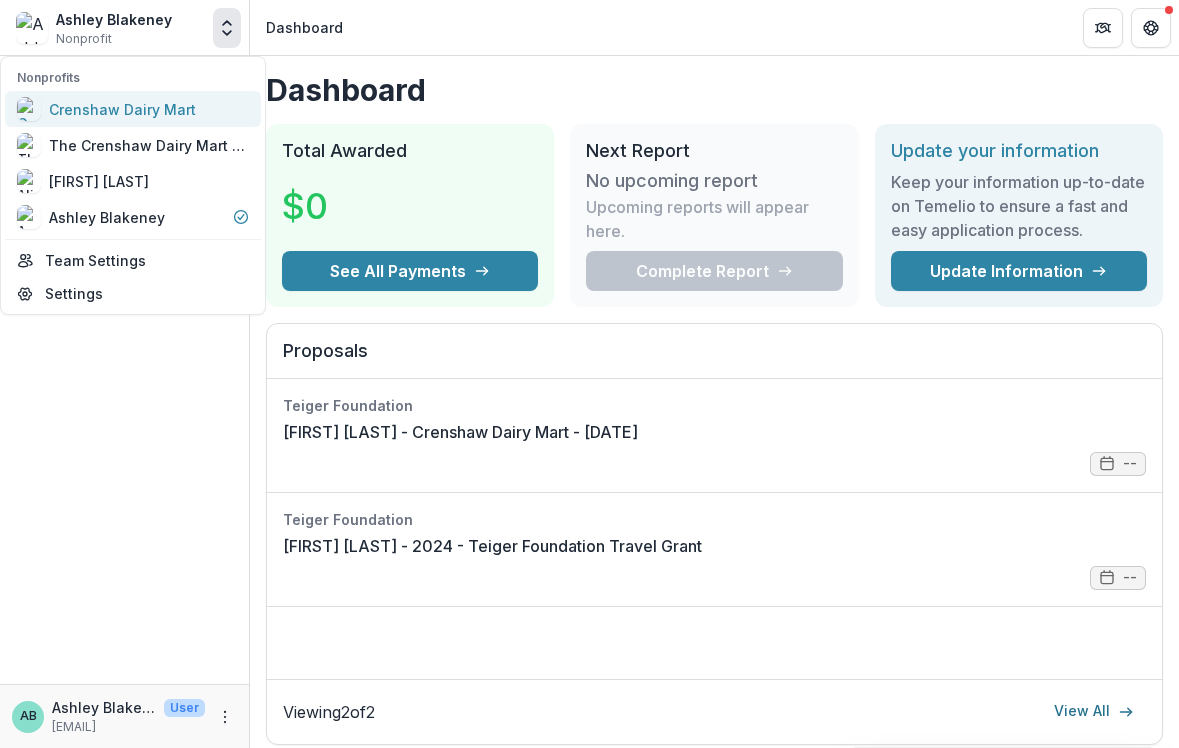 click on "Crenshaw Dairy Mart" at bounding box center [122, 109] 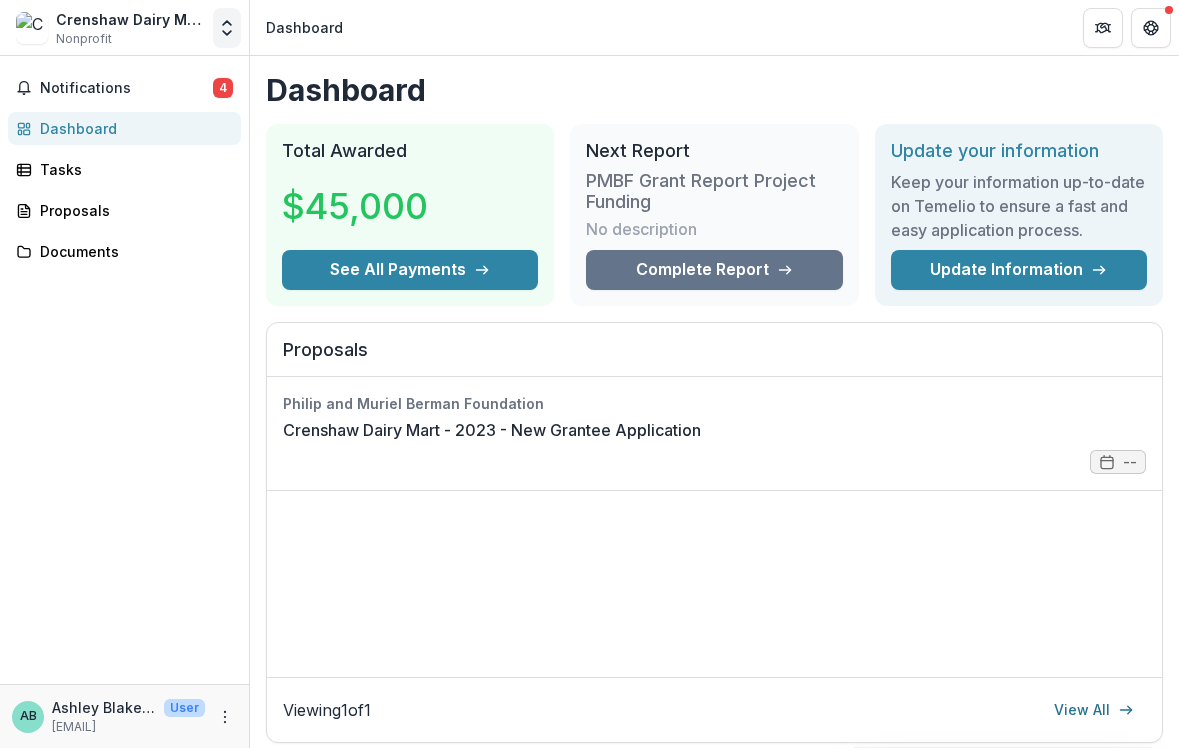 click 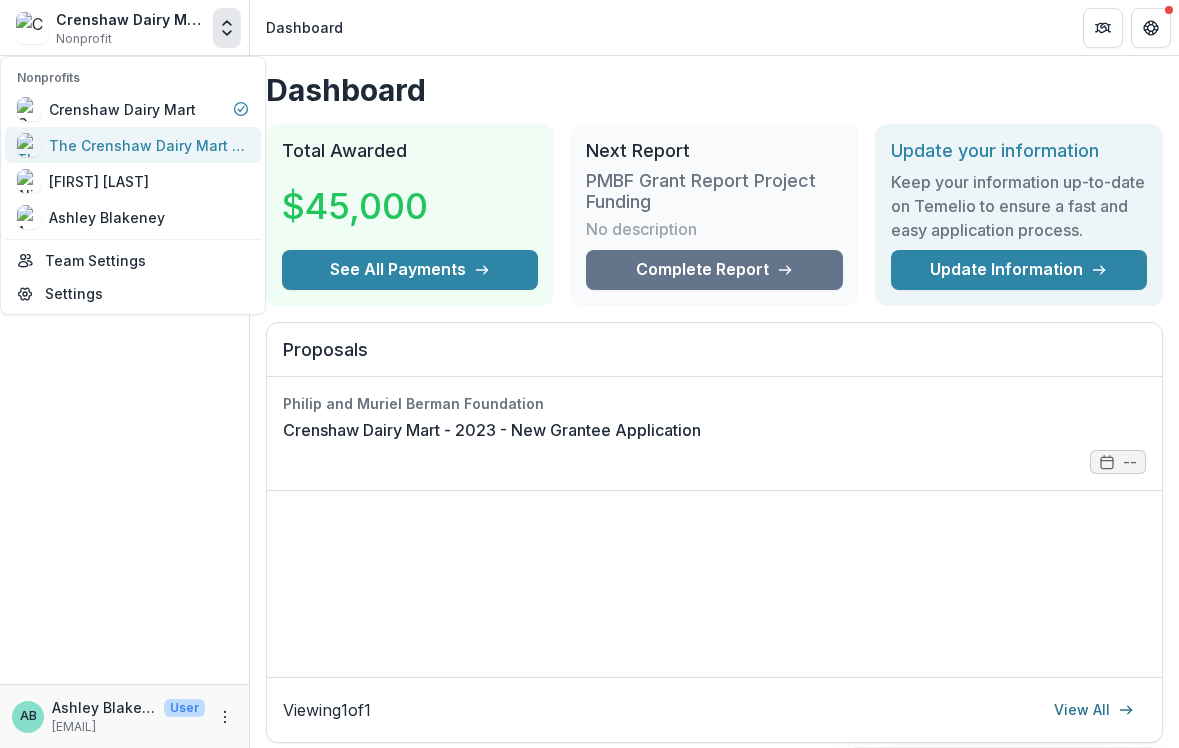click on "The Crenshaw Dairy Mart (sponsored project of Fractured Atlas)" at bounding box center (149, 145) 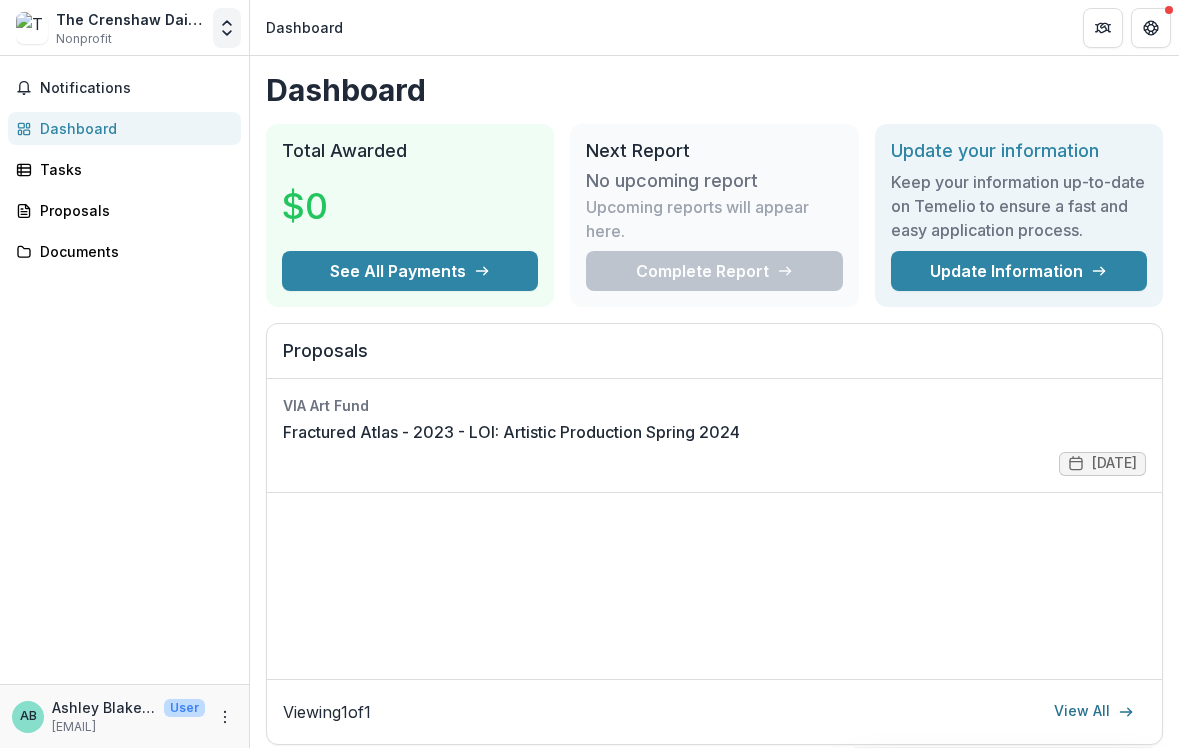click 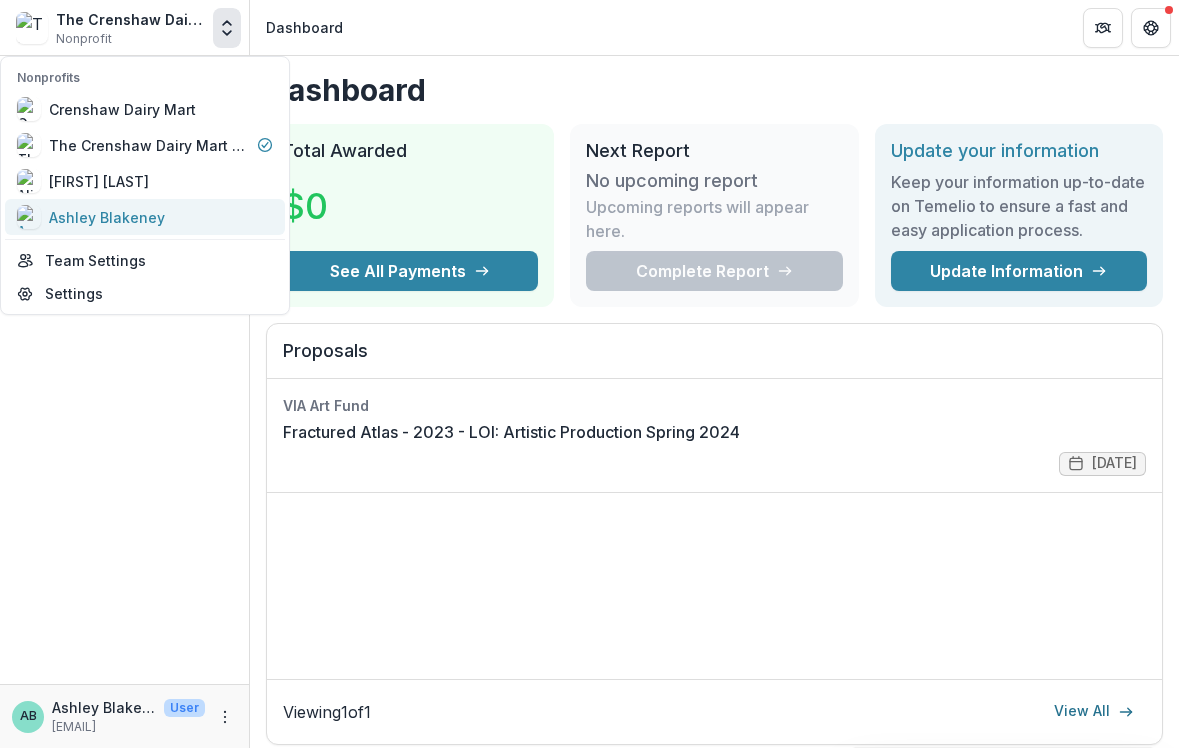 click on "Ashley Blakeney" at bounding box center [107, 217] 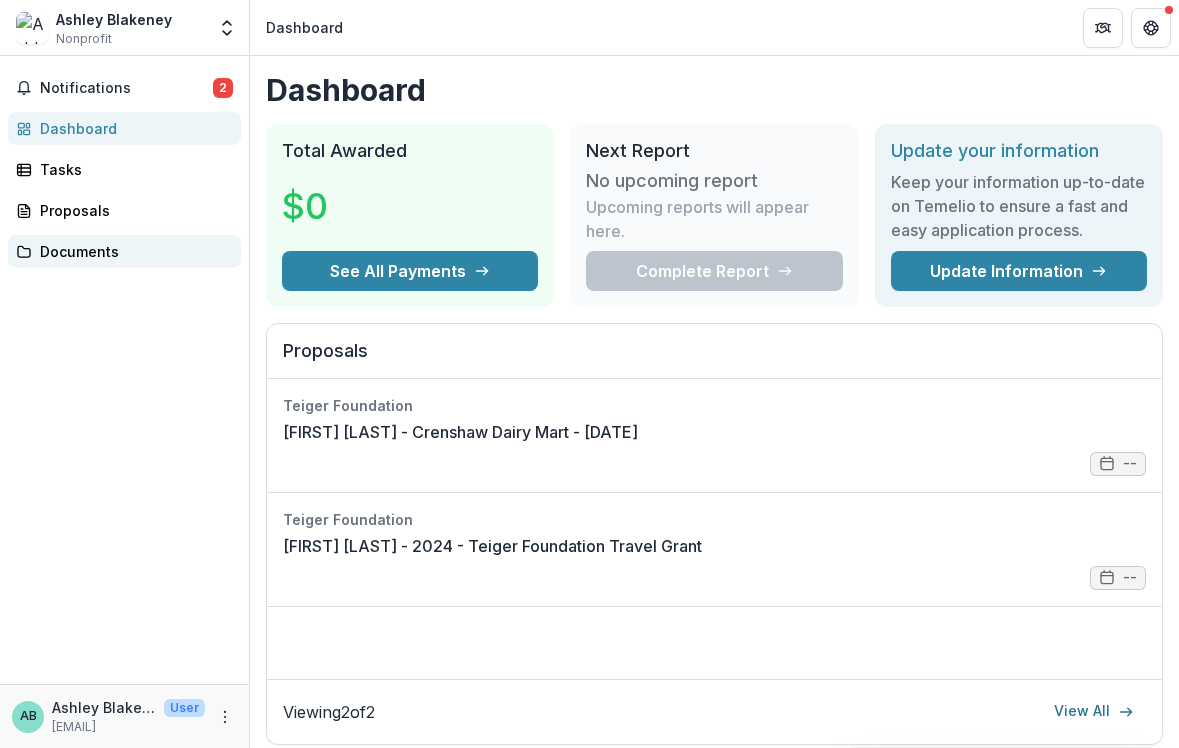 click on "Documents" at bounding box center [132, 251] 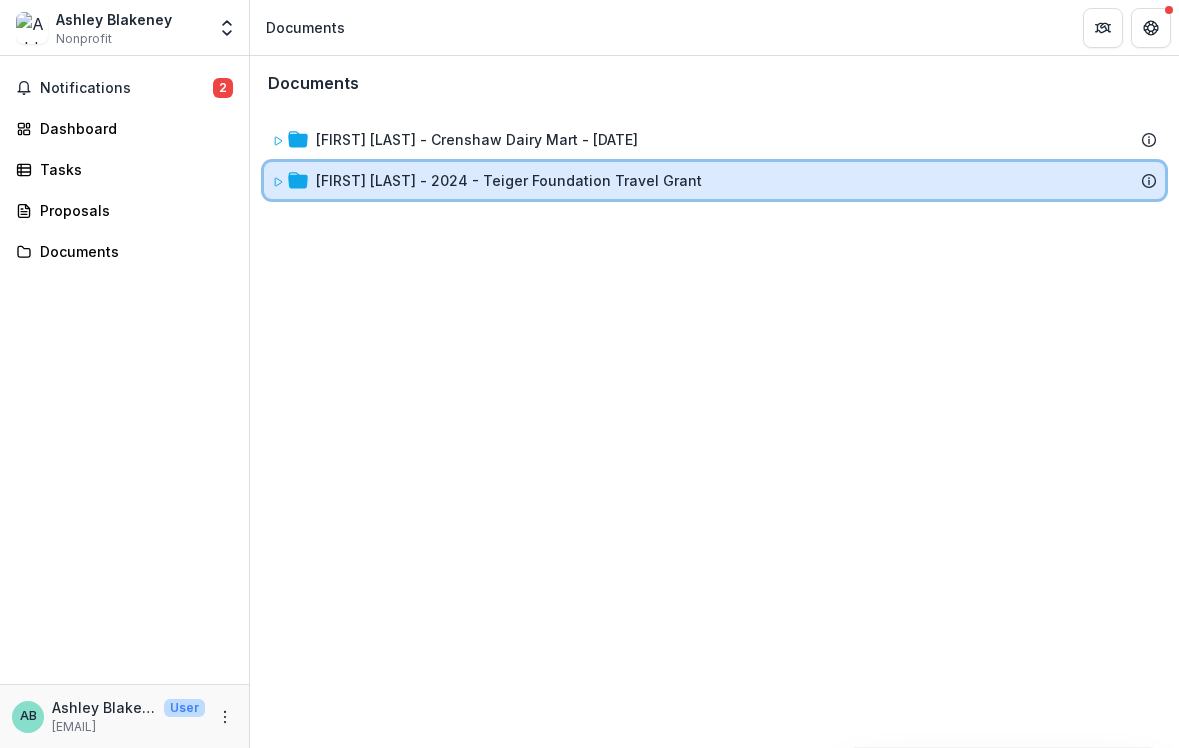 click 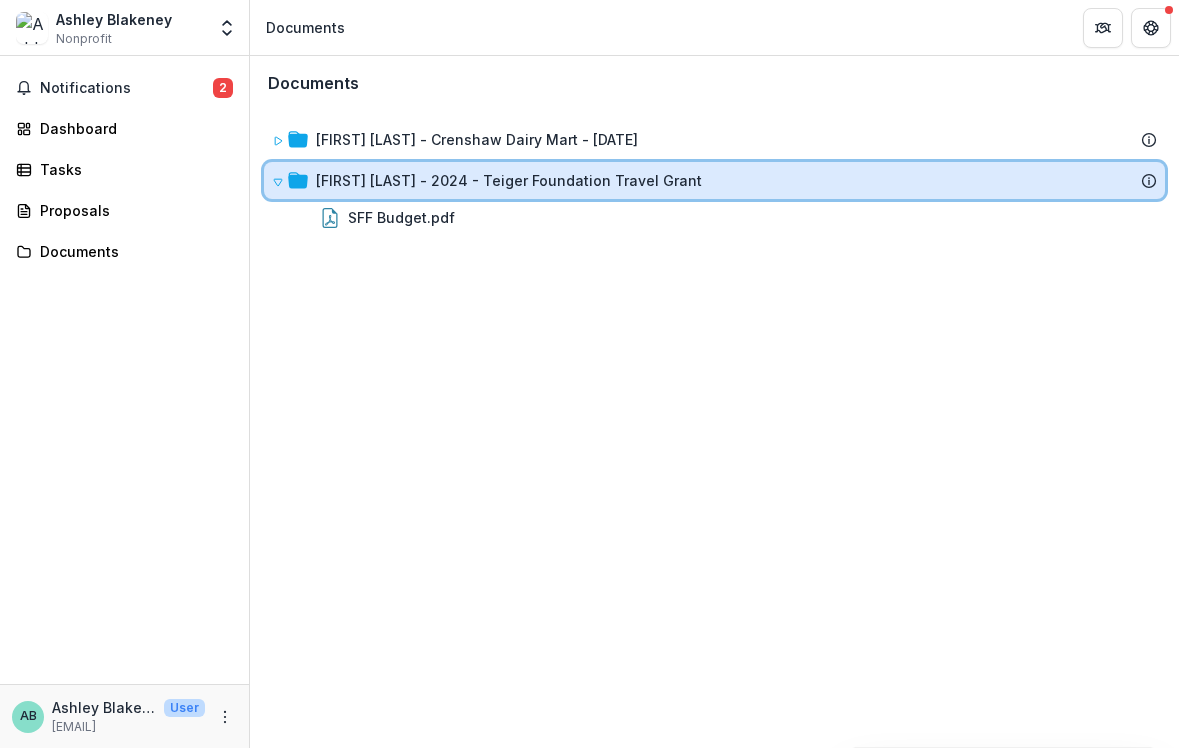 click 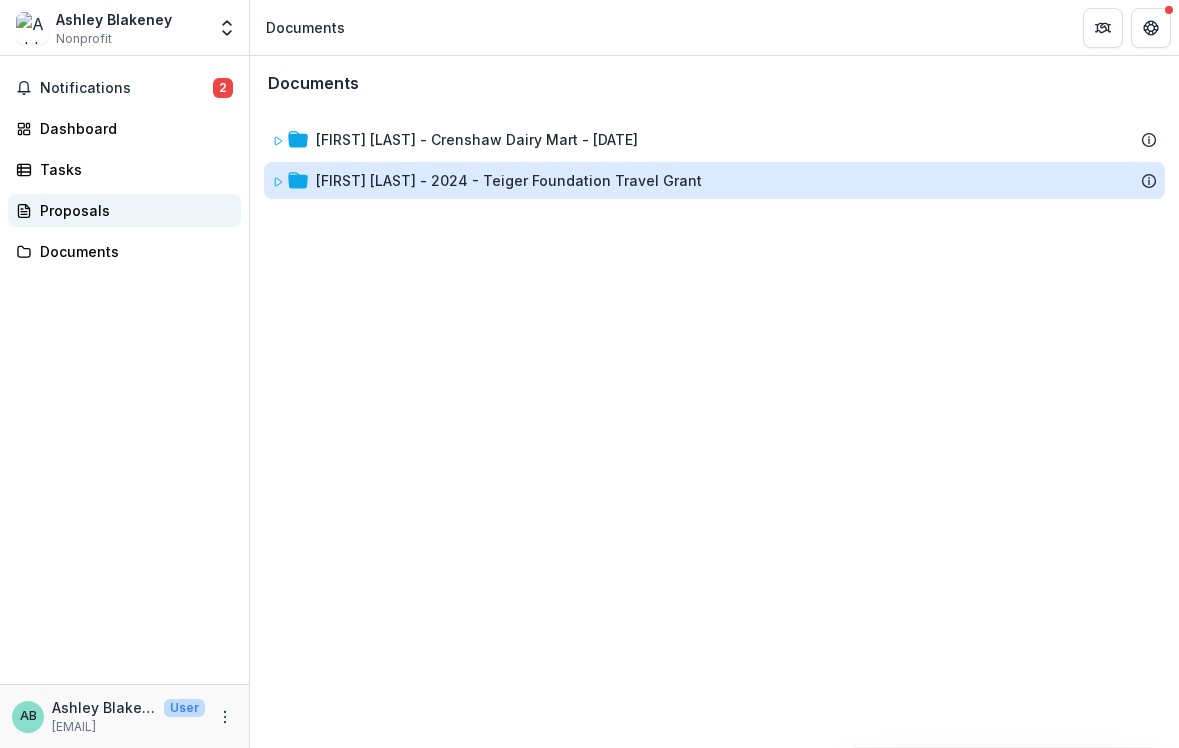 click on "Proposals" at bounding box center [132, 210] 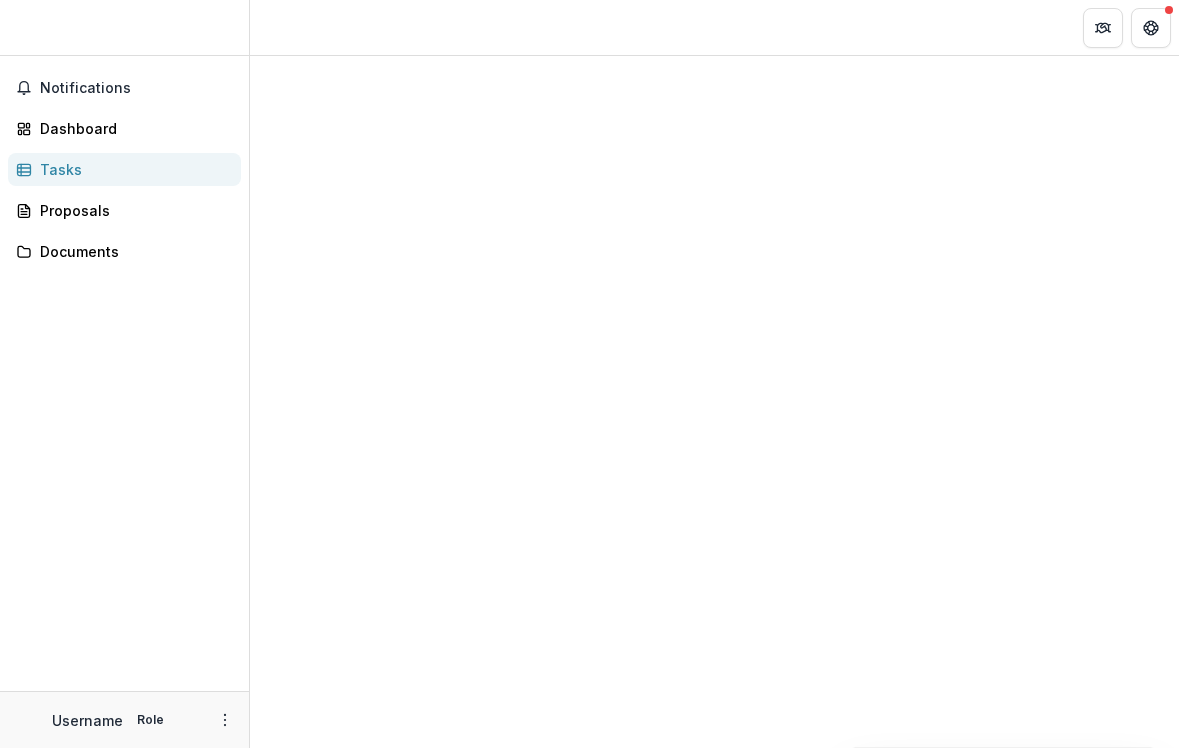 scroll, scrollTop: 0, scrollLeft: 0, axis: both 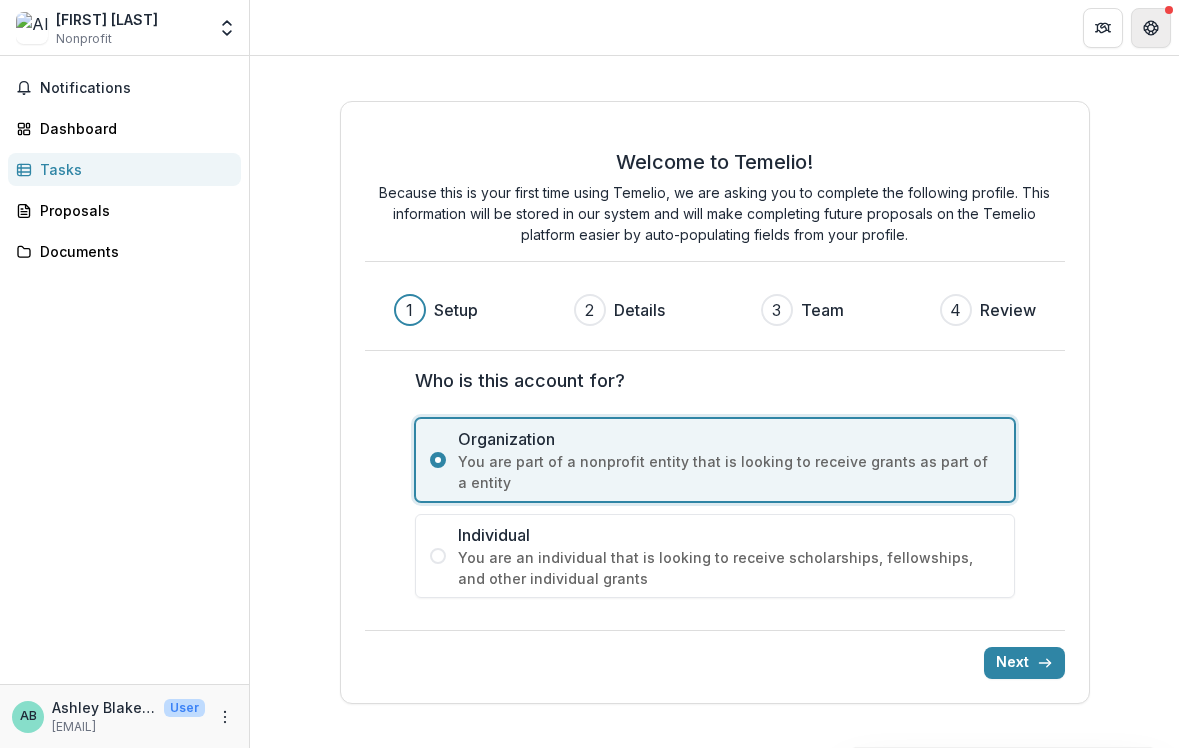 click 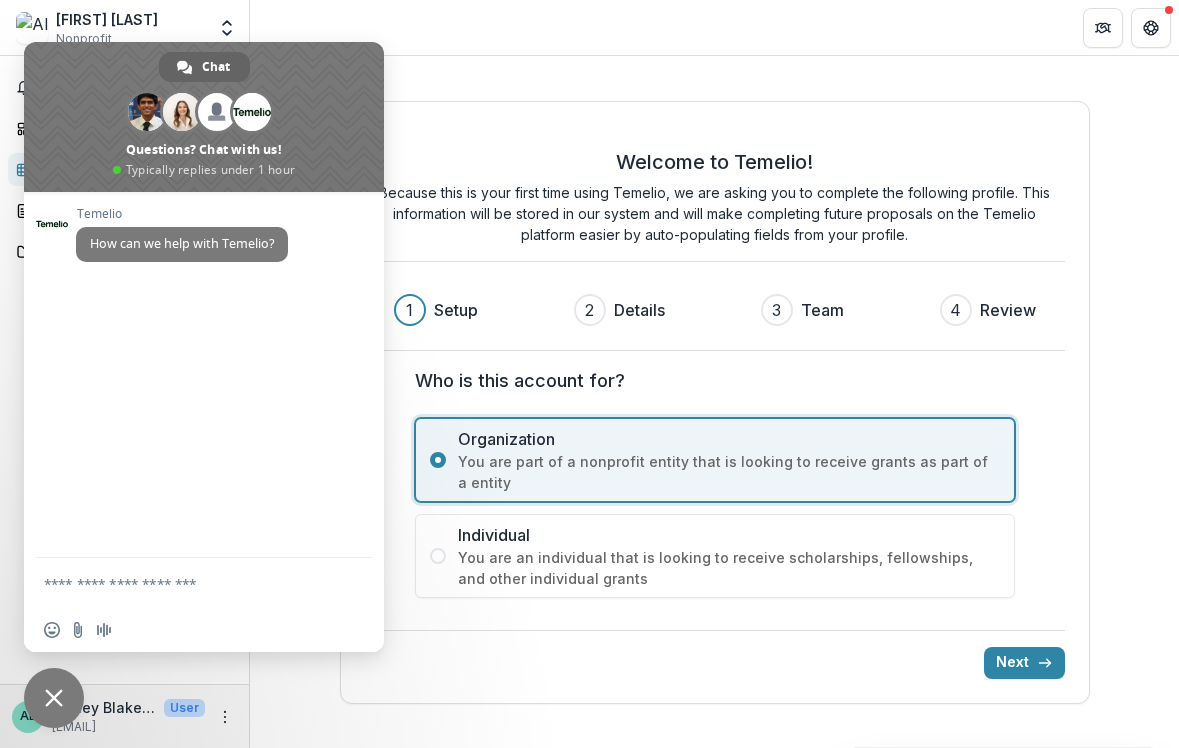 click on "Welcome to Temelio! Because this is your first time using Temelio, we are asking you to complete the following profile. This information will be stored in our system and will make completing future proposals on the Temelio platform easier by auto-populating fields from your profile. 1 Setup 2 Details 3 Team 4 Review Who is this account for? Organization You are part of a nonprofit entity that is looking to receive grants as part of a entity Individual You are an individual that is looking to receive scholarships, fellowships, and other individual grants Next" at bounding box center (714, 402) 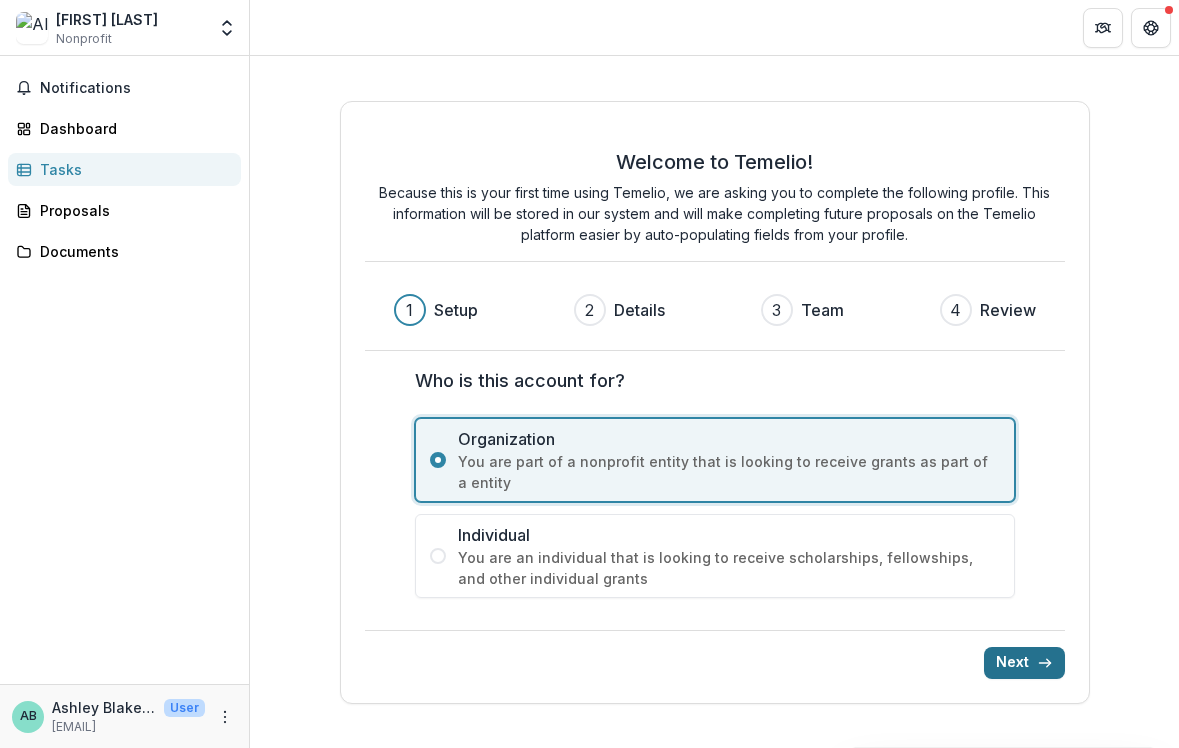 click on "Next" at bounding box center (1024, 663) 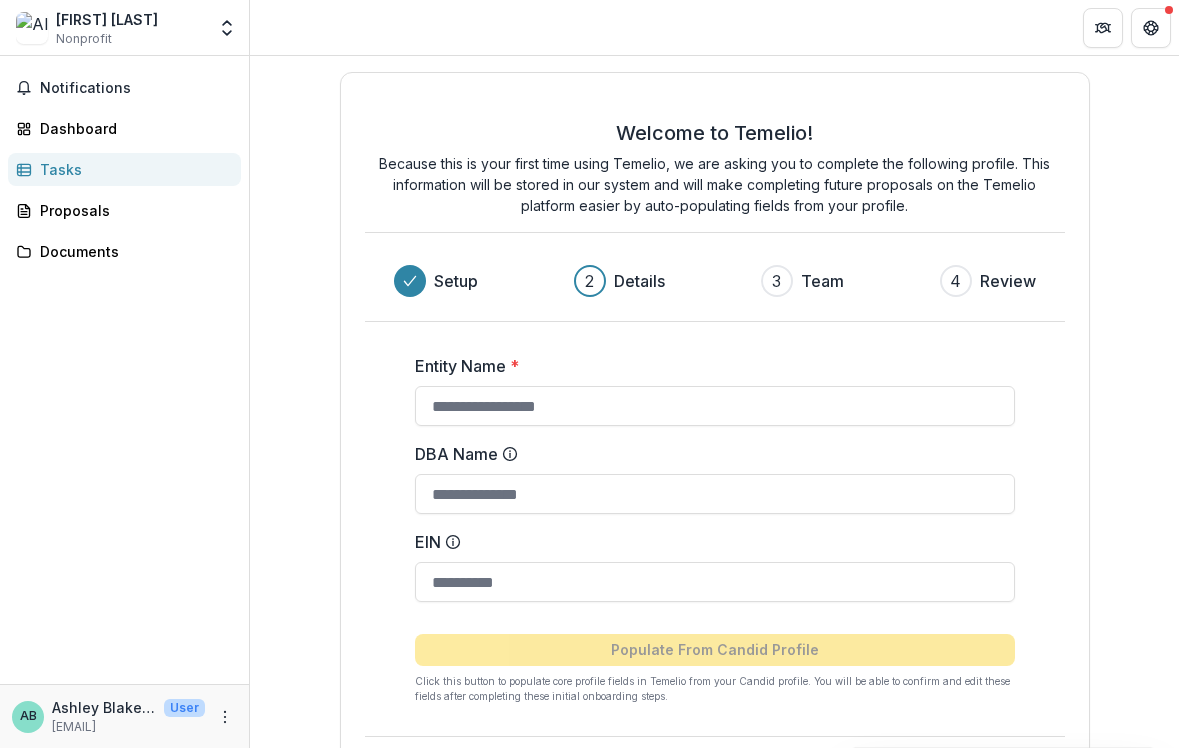 scroll, scrollTop: 78, scrollLeft: 0, axis: vertical 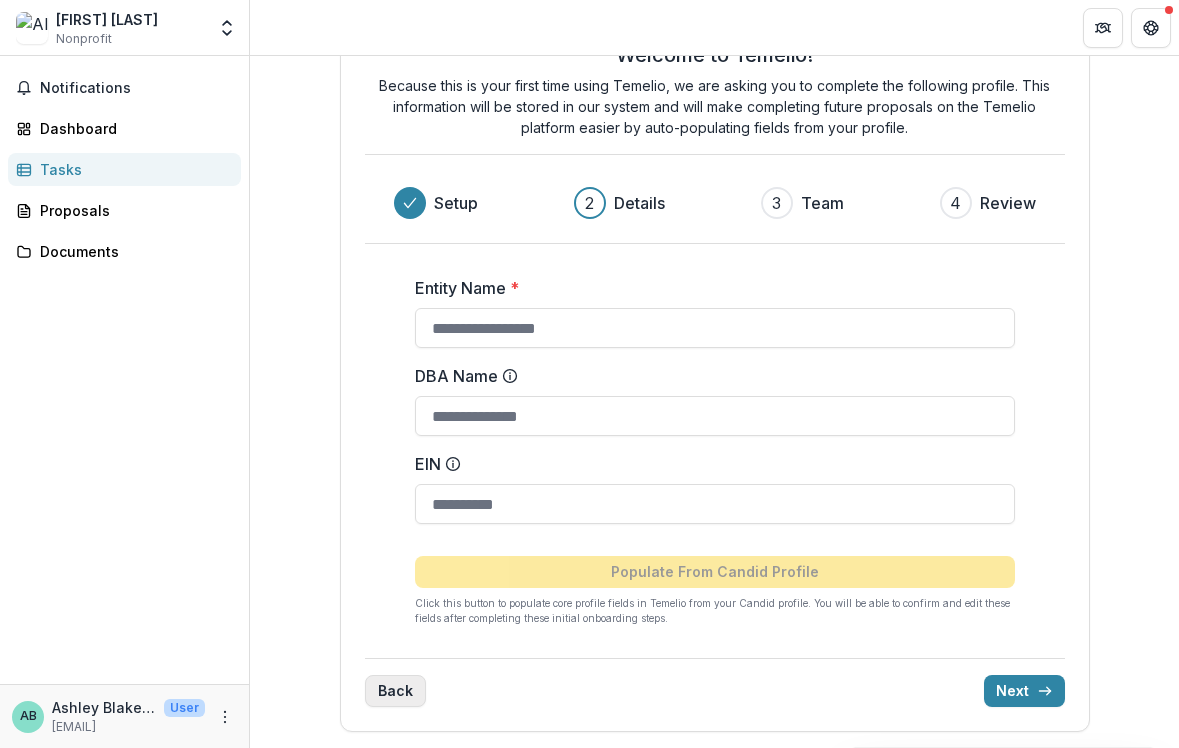 click on "Back" at bounding box center (395, 691) 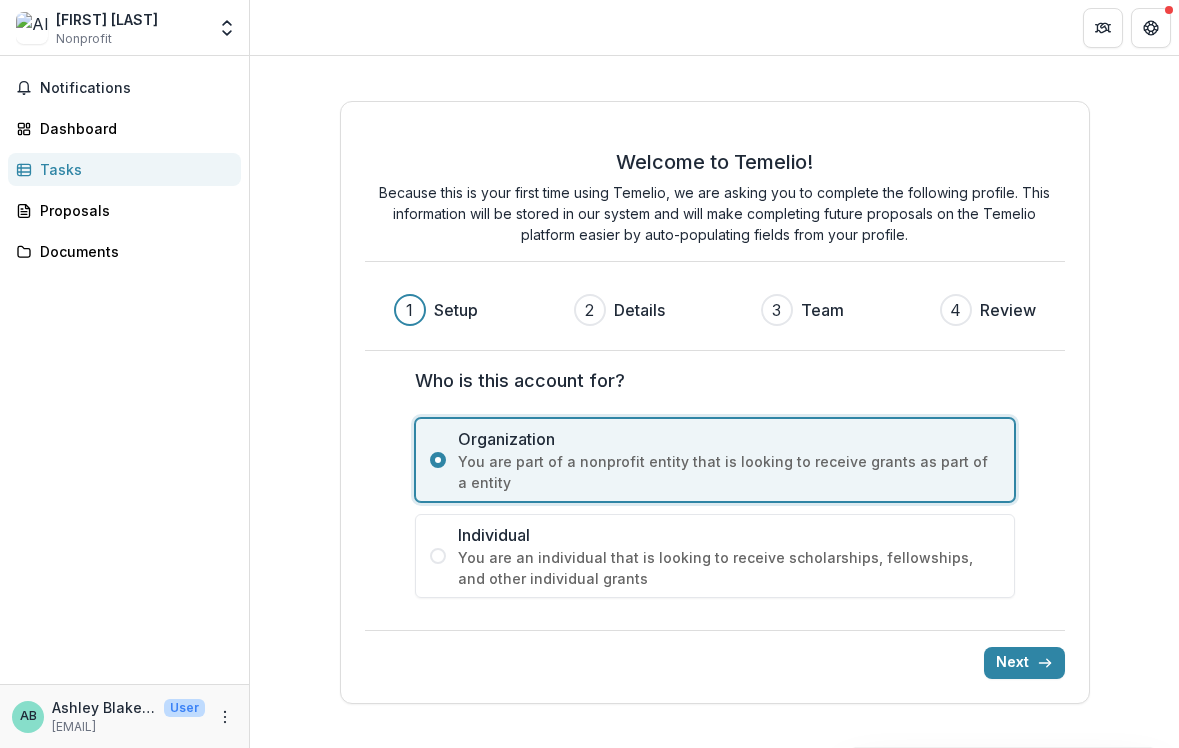 scroll, scrollTop: 0, scrollLeft: 0, axis: both 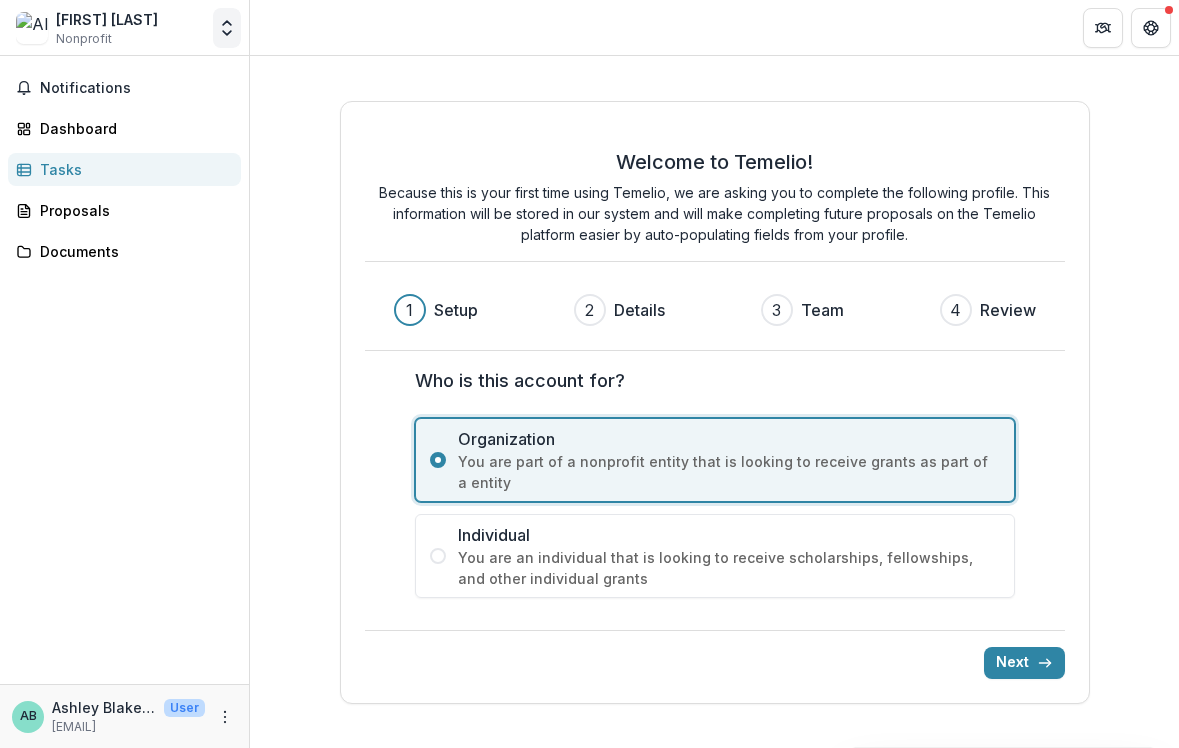 click 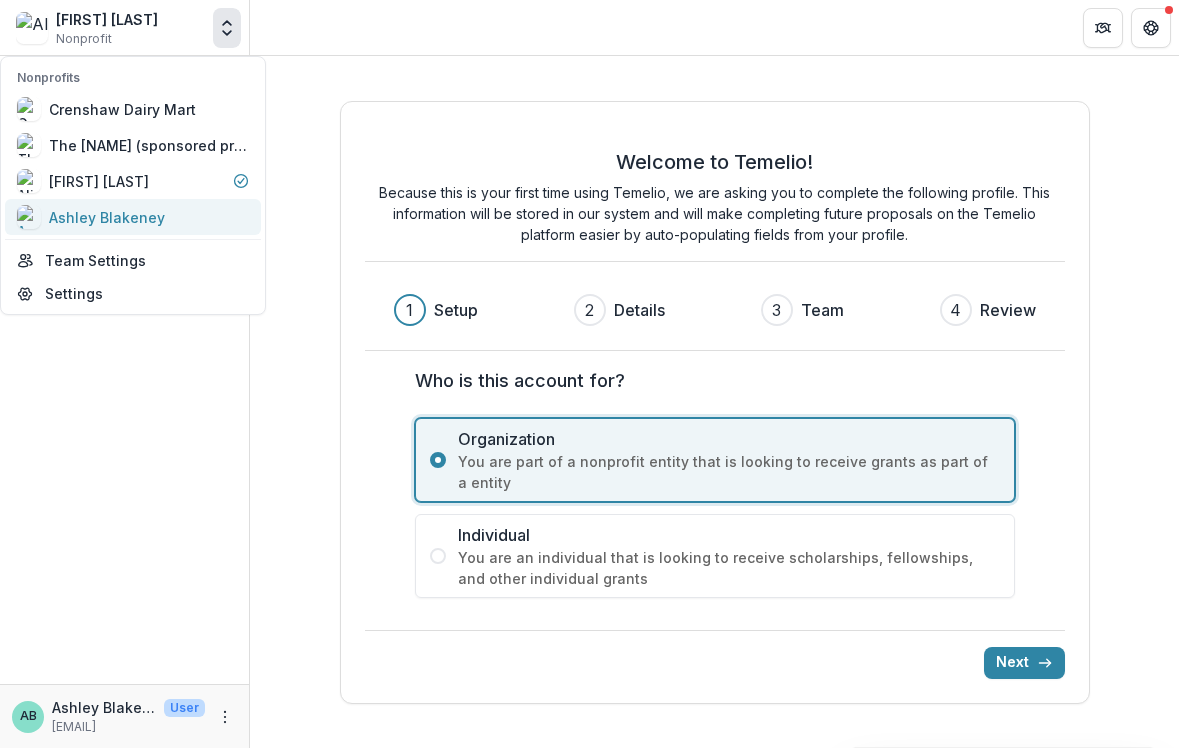 click on "Ashley Blakeney" at bounding box center (107, 217) 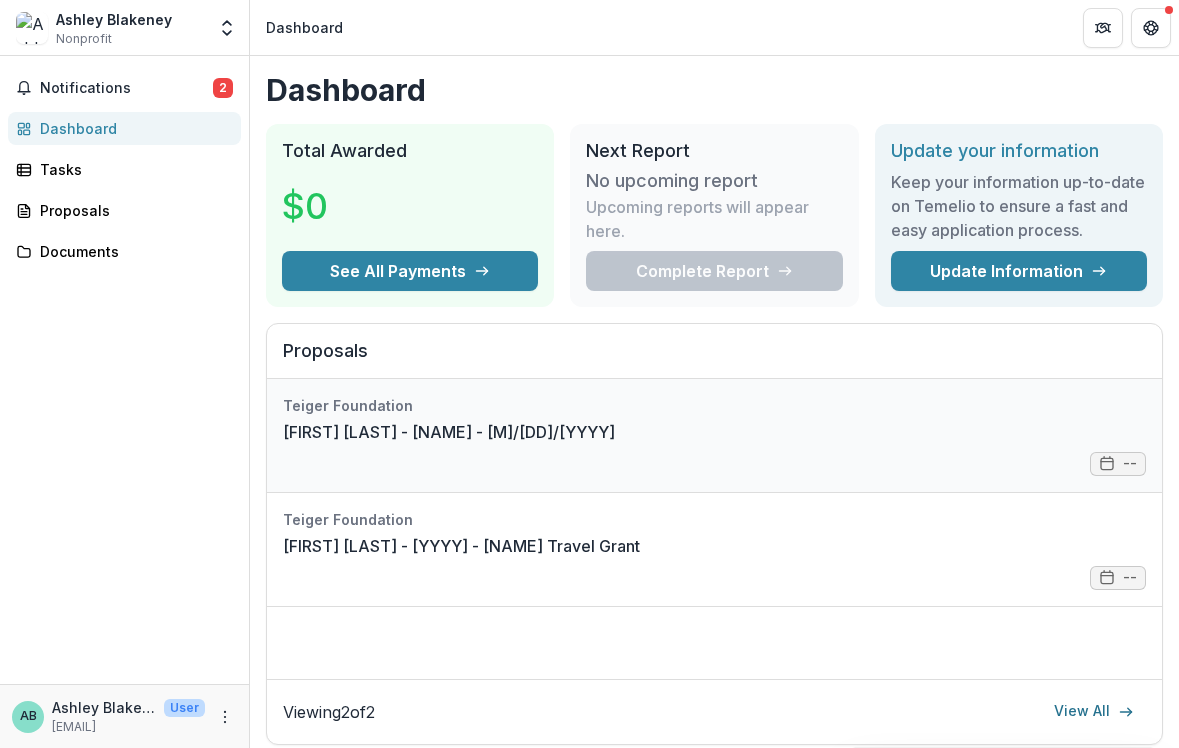 click on "[FIRST] [LAST] - Crenshaw Dairy Mart - [DATE]" at bounding box center (449, 432) 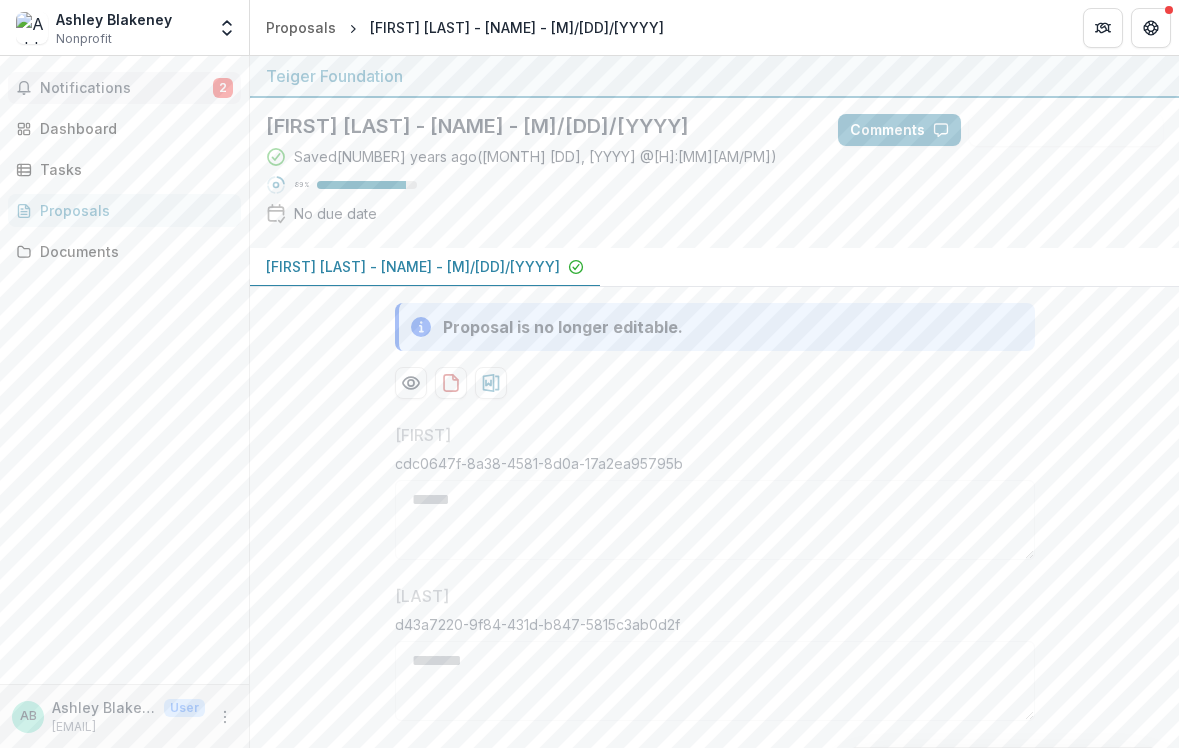 click on "Notifications" at bounding box center [126, 88] 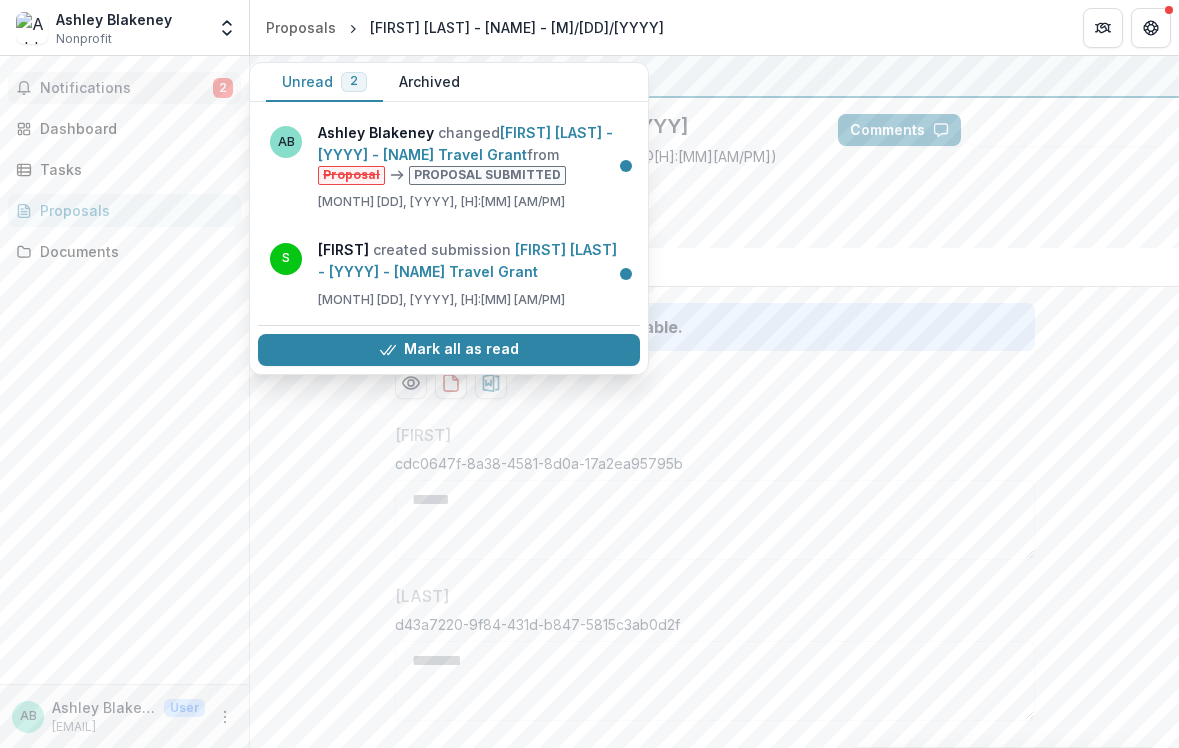 click on "Notifications" at bounding box center (126, 88) 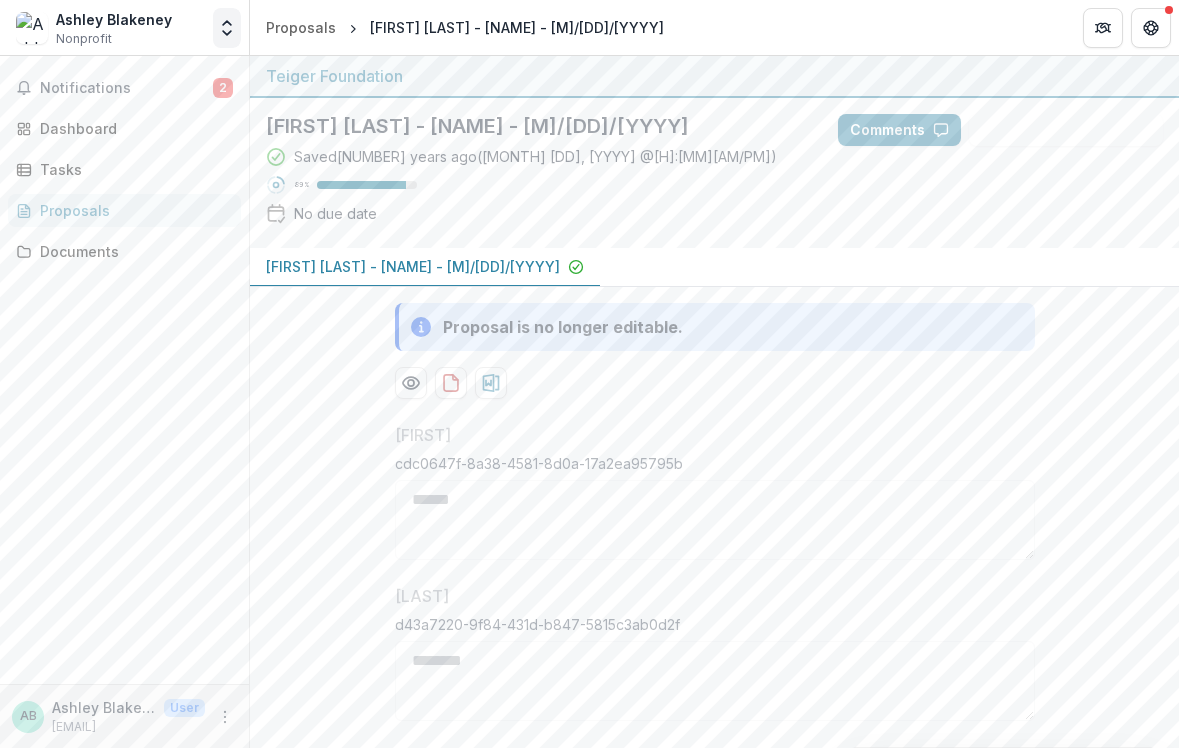 click 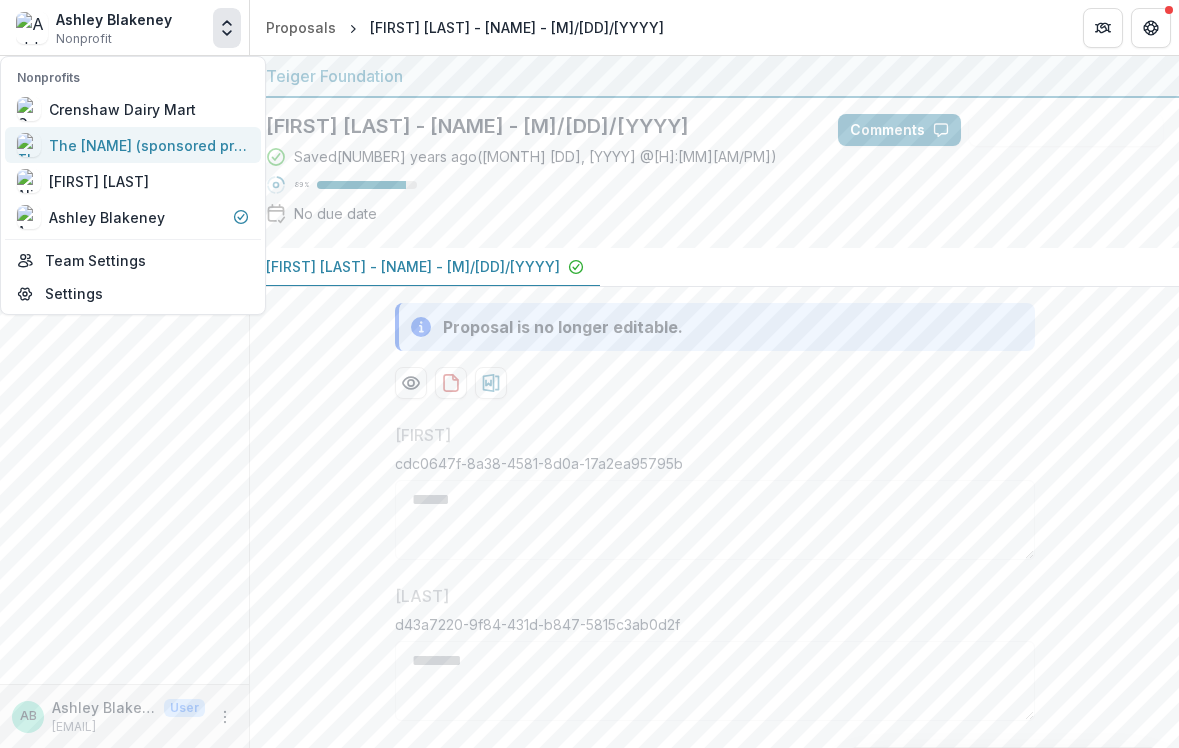 click on "The Crenshaw Dairy Mart (sponsored project of Fractured Atlas)" at bounding box center [149, 145] 